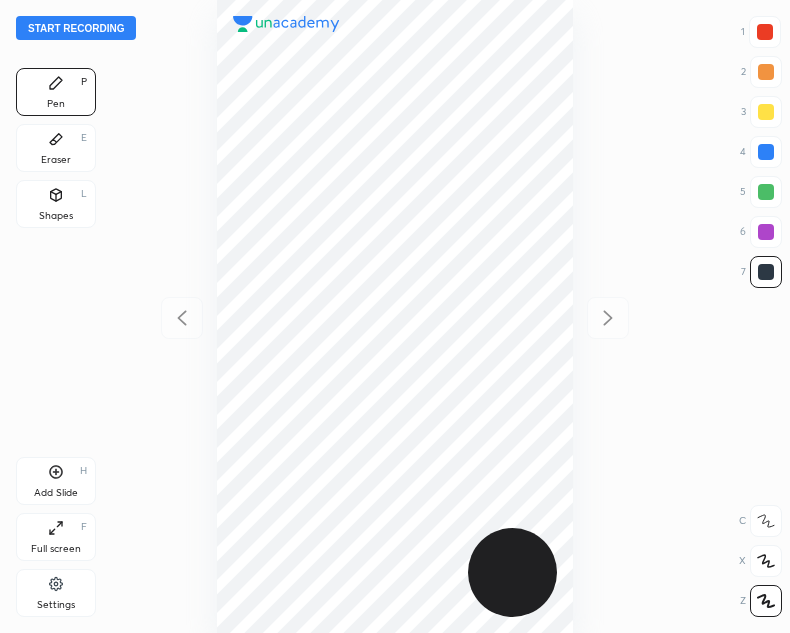 scroll, scrollTop: 0, scrollLeft: 0, axis: both 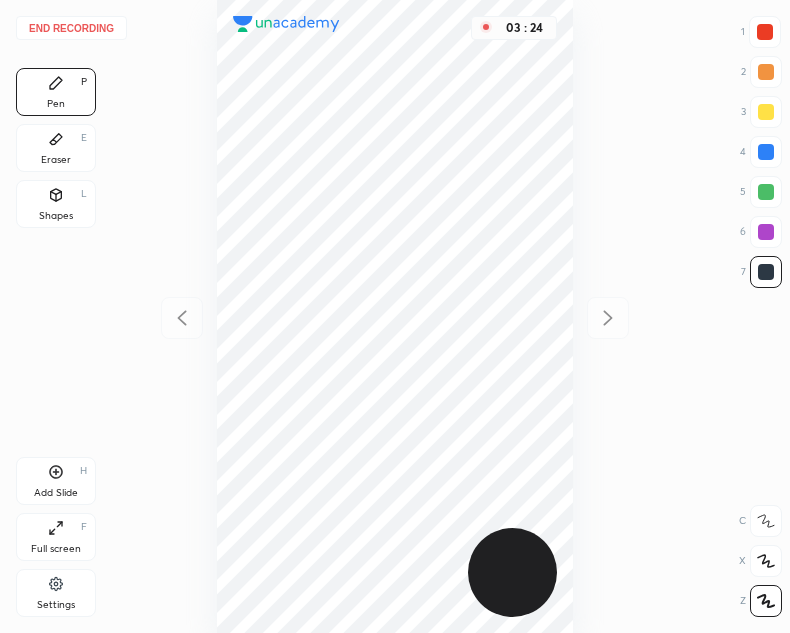 click on "End recording" at bounding box center [71, 28] 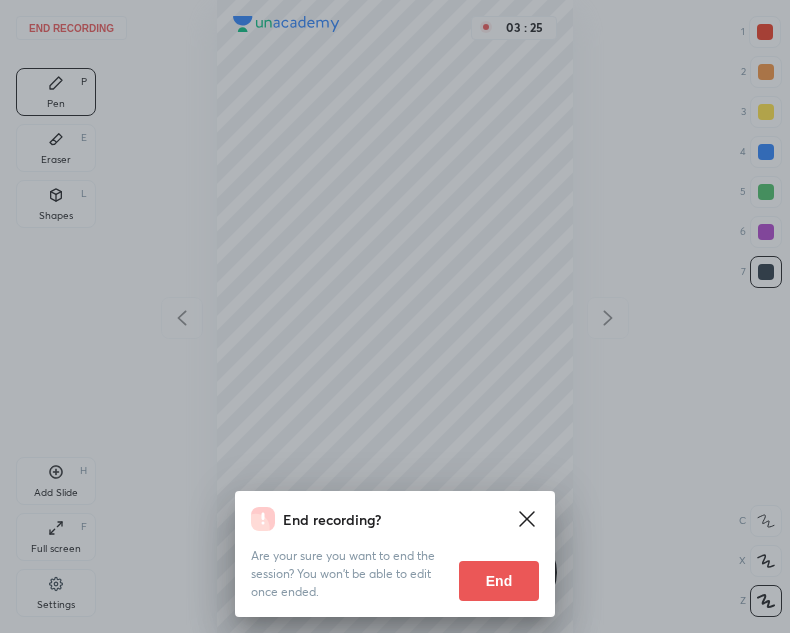 click on "End recording? Are your sure you want to end the session? You won’t be able to edit once ended. End" at bounding box center [395, 316] 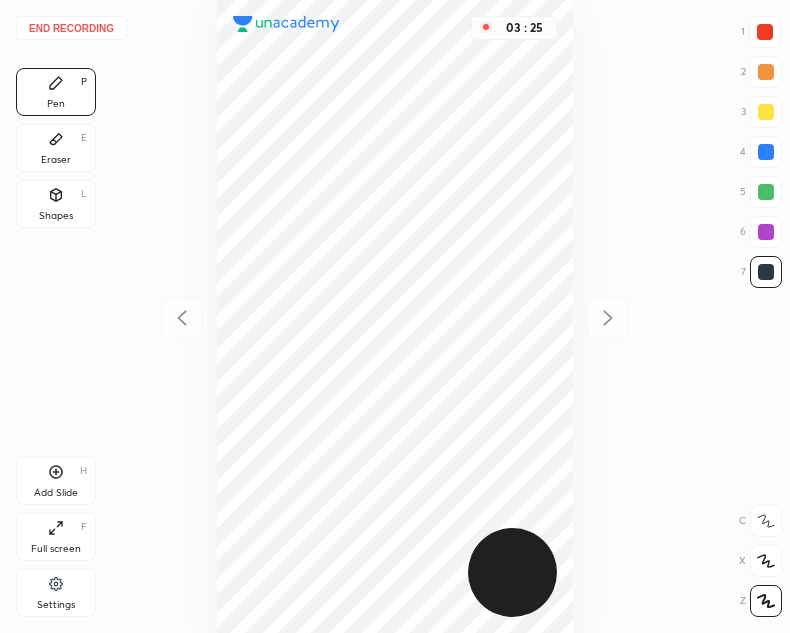 click on "End recording" at bounding box center (71, 28) 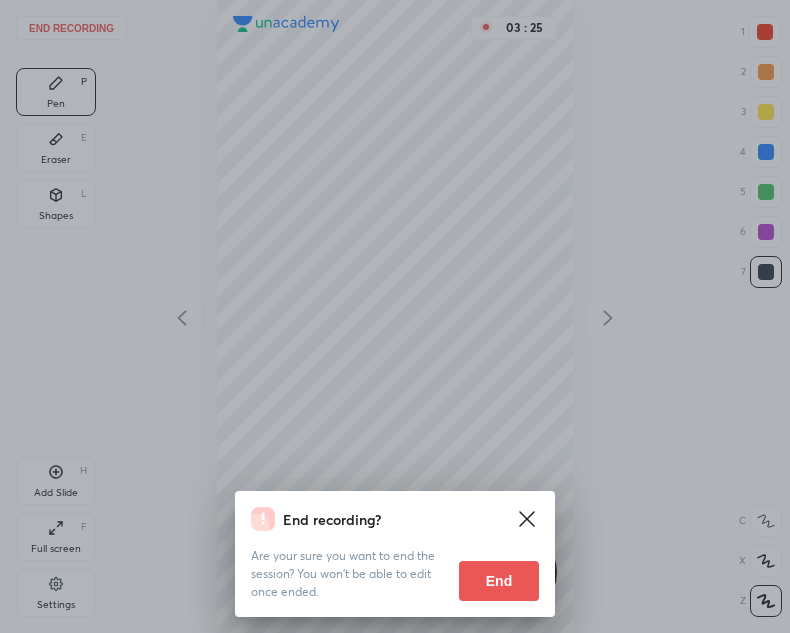 click on "End recording? Are your sure you want to end the session? You won’t be able to edit once ended. End" at bounding box center (395, 316) 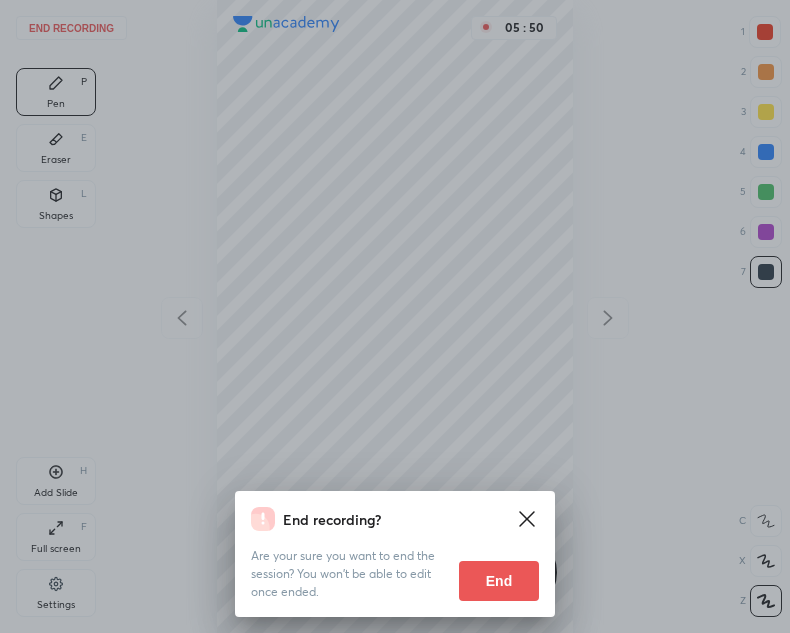 click on "End recording? Are your sure you want to end the session? You won’t be able to edit once ended. End" at bounding box center (395, 316) 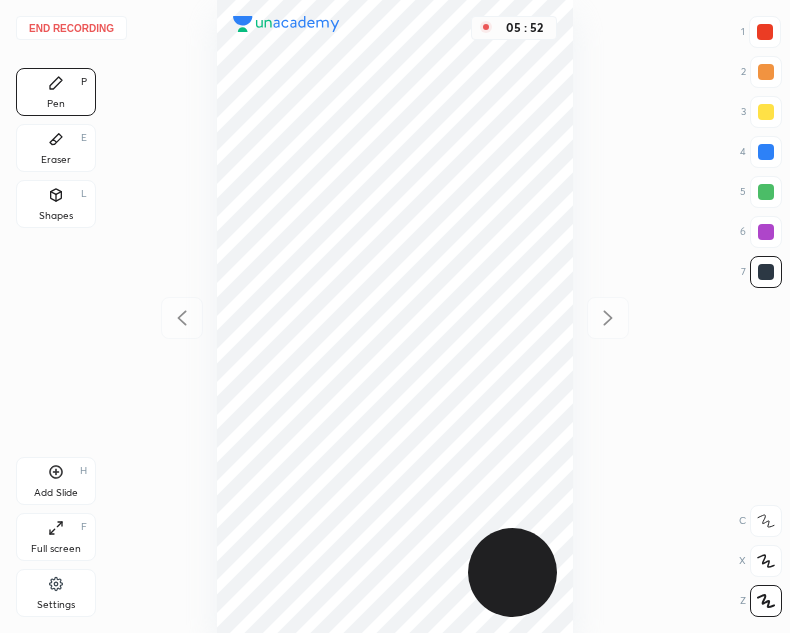 click on "End recording" at bounding box center (71, 28) 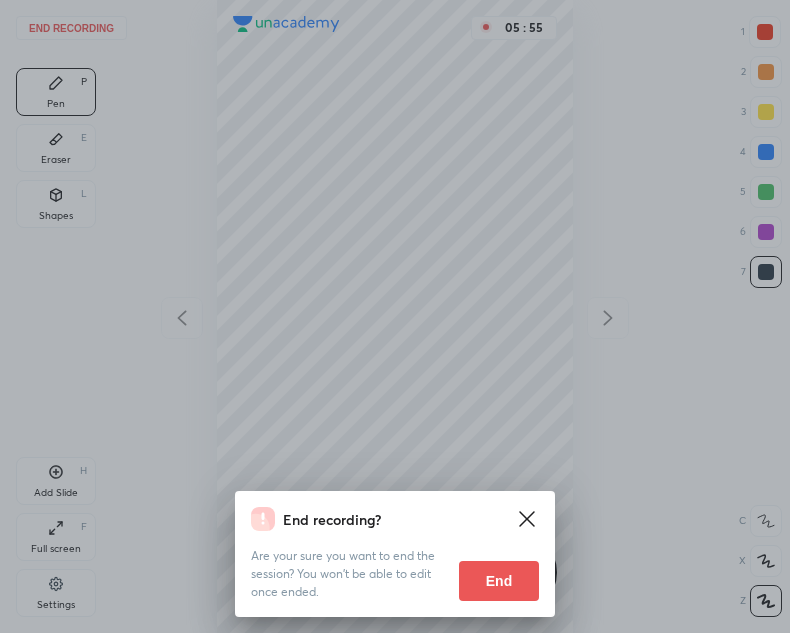 click on "End" at bounding box center [499, 581] 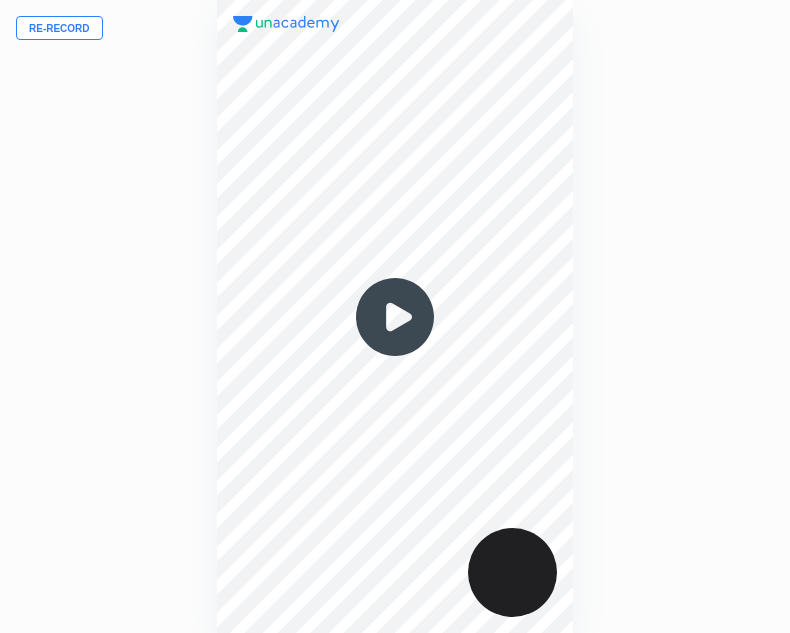click on "Re-record" at bounding box center [59, 28] 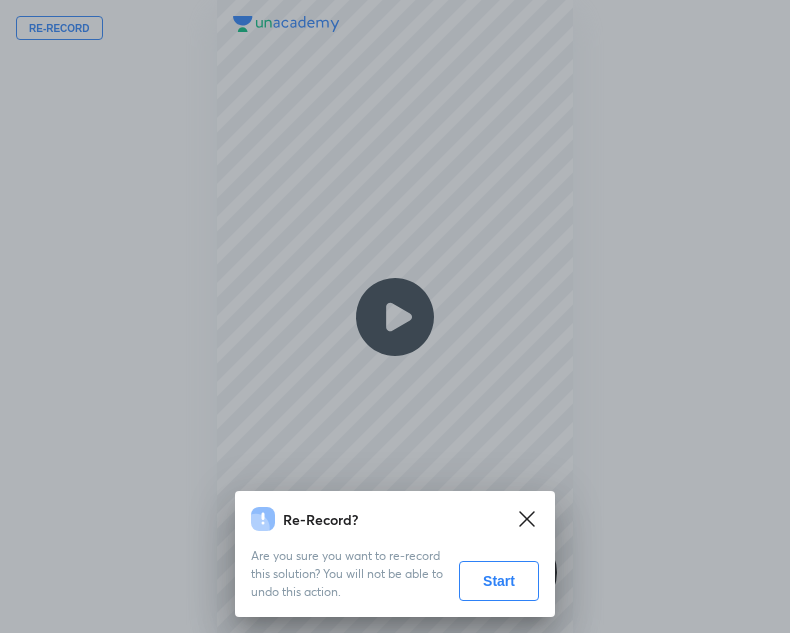 click on "Start" at bounding box center (499, 581) 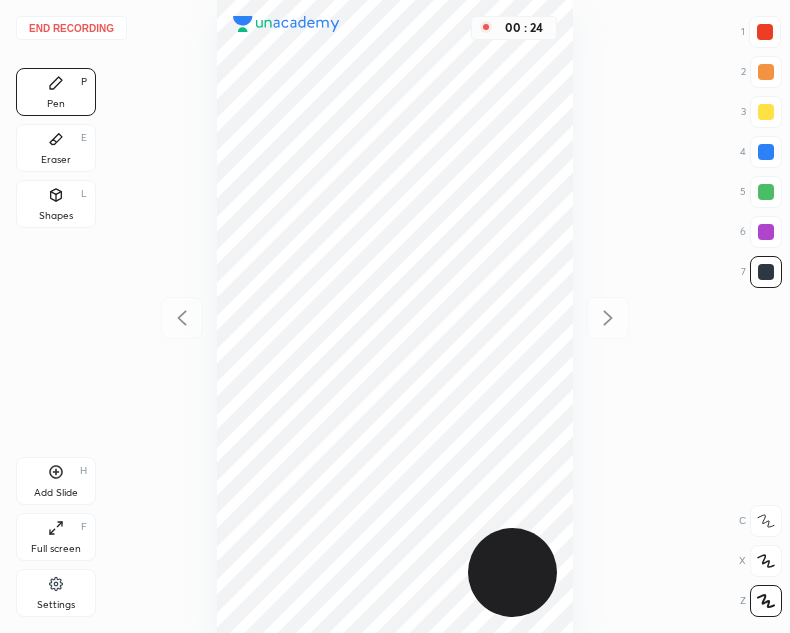 drag, startPoint x: 762, startPoint y: 146, endPoint x: 750, endPoint y: 147, distance: 12.0415945 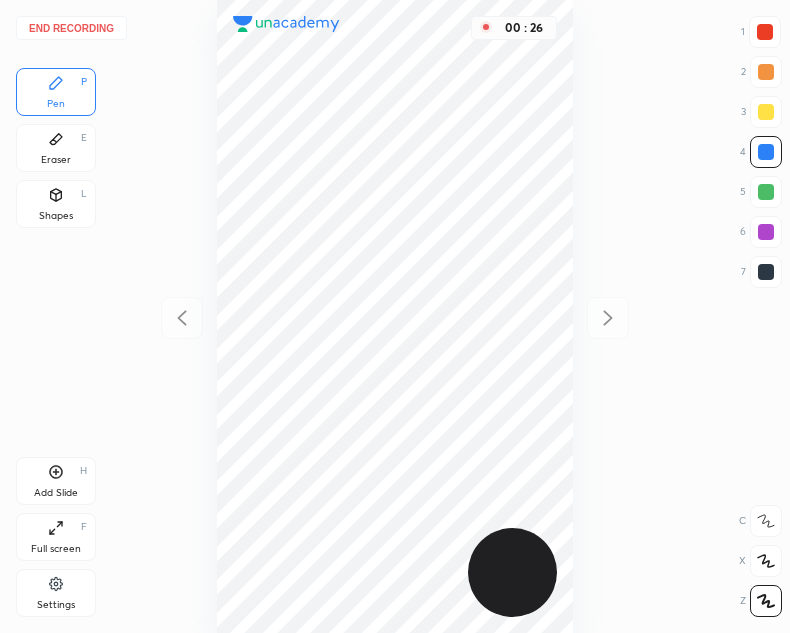 click at bounding box center (766, 232) 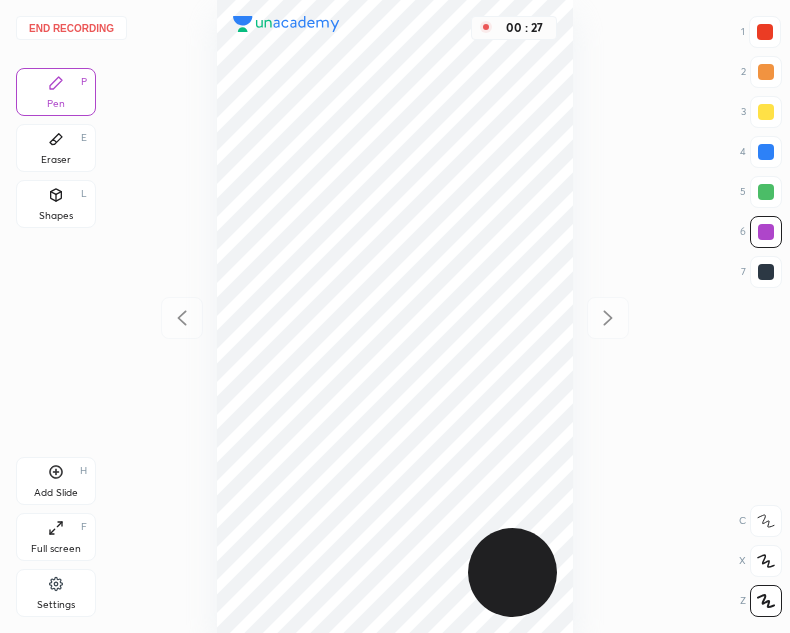 click at bounding box center (766, 152) 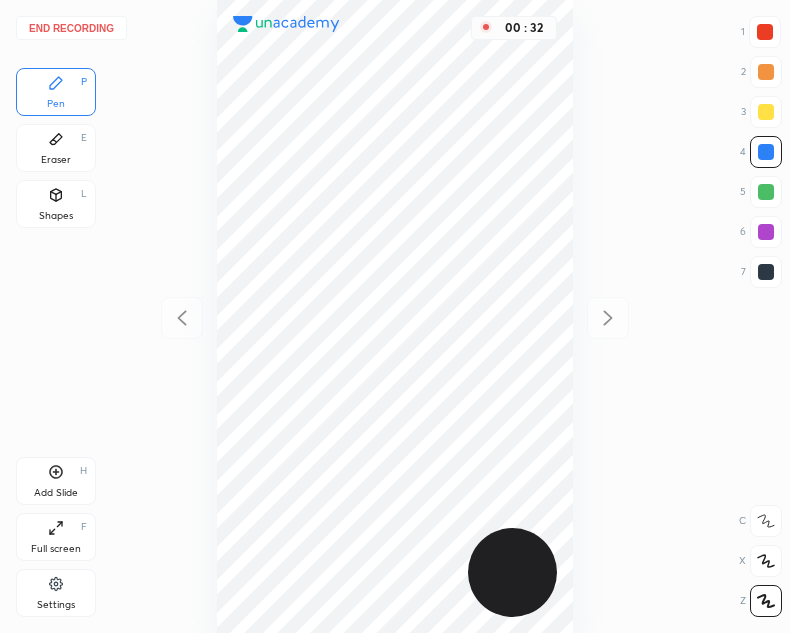 drag, startPoint x: 767, startPoint y: 27, endPoint x: 573, endPoint y: 60, distance: 196.78668 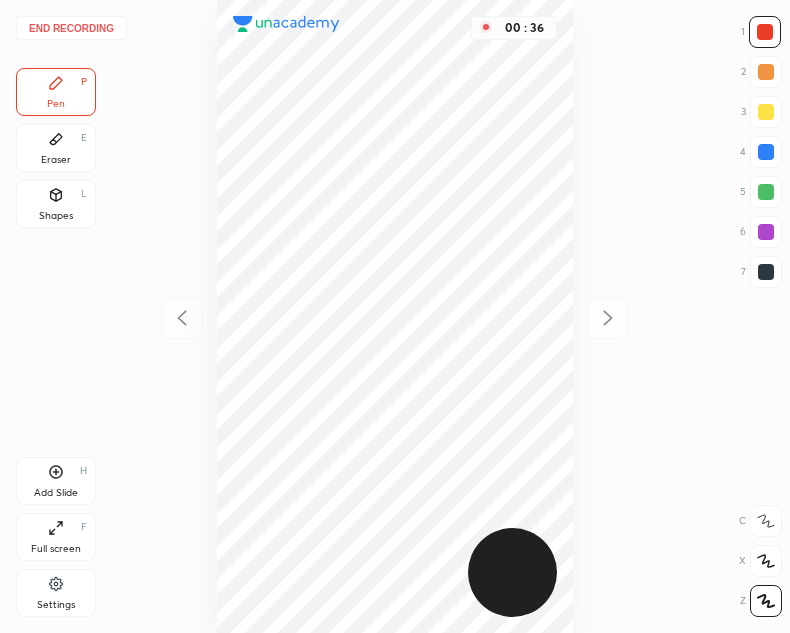 drag, startPoint x: 765, startPoint y: 153, endPoint x: 578, endPoint y: 174, distance: 188.17545 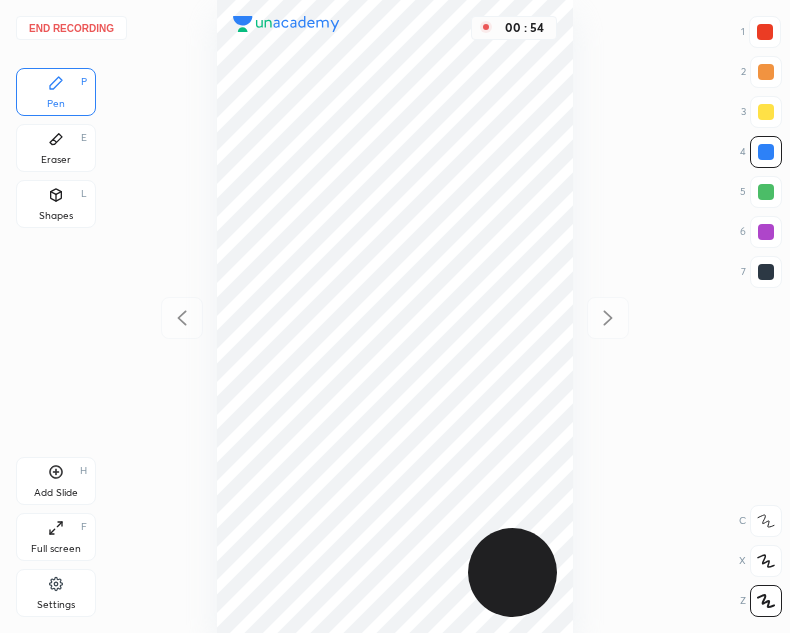 drag, startPoint x: 769, startPoint y: 24, endPoint x: 581, endPoint y: 115, distance: 208.86598 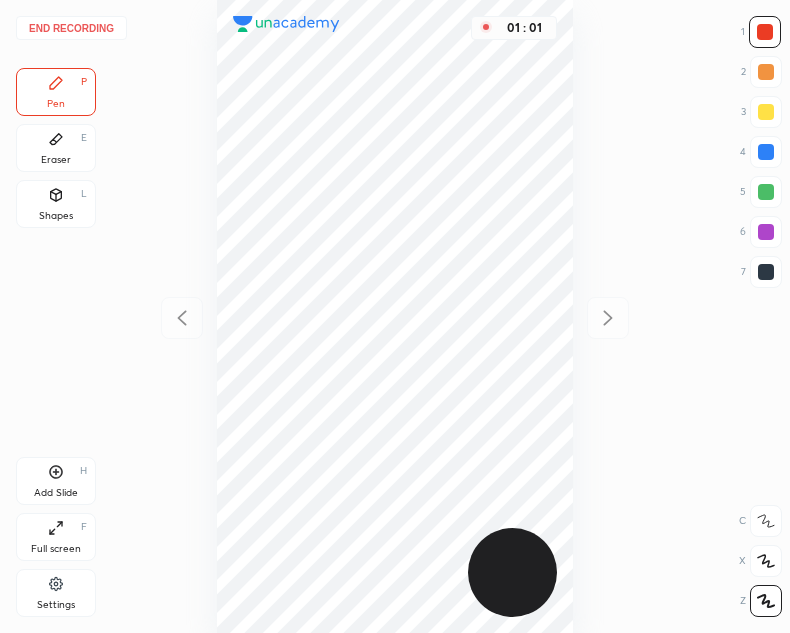 drag, startPoint x: 771, startPoint y: 147, endPoint x: 653, endPoint y: 161, distance: 118.82761 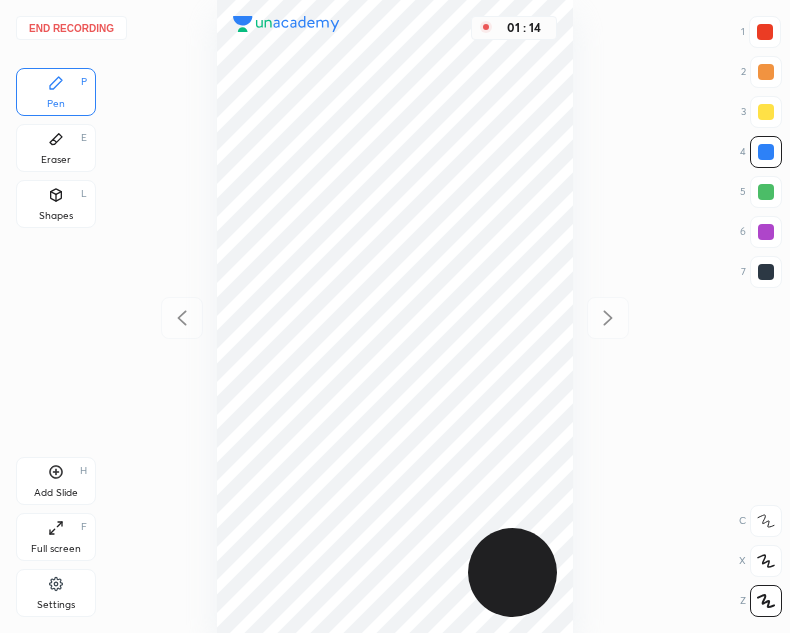 click at bounding box center (765, 32) 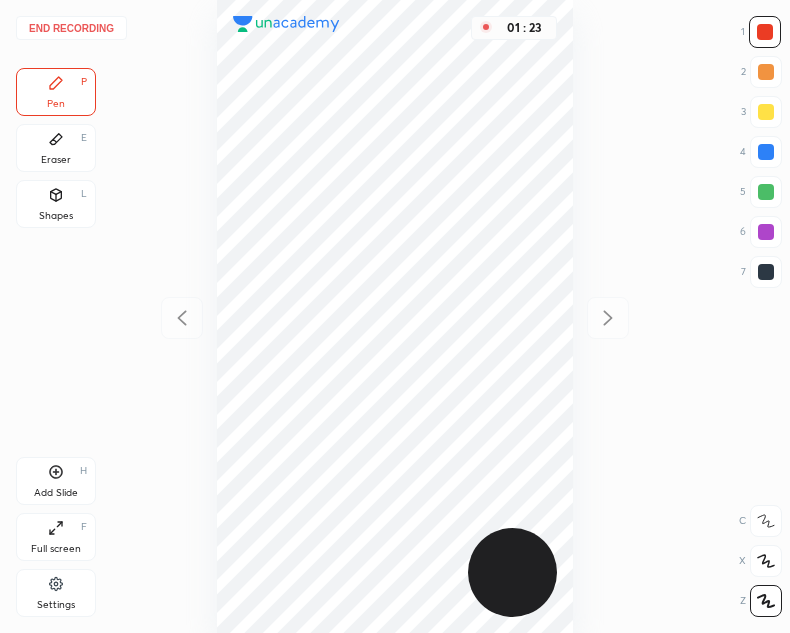 drag, startPoint x: 766, startPoint y: 148, endPoint x: 704, endPoint y: 208, distance: 86.27862 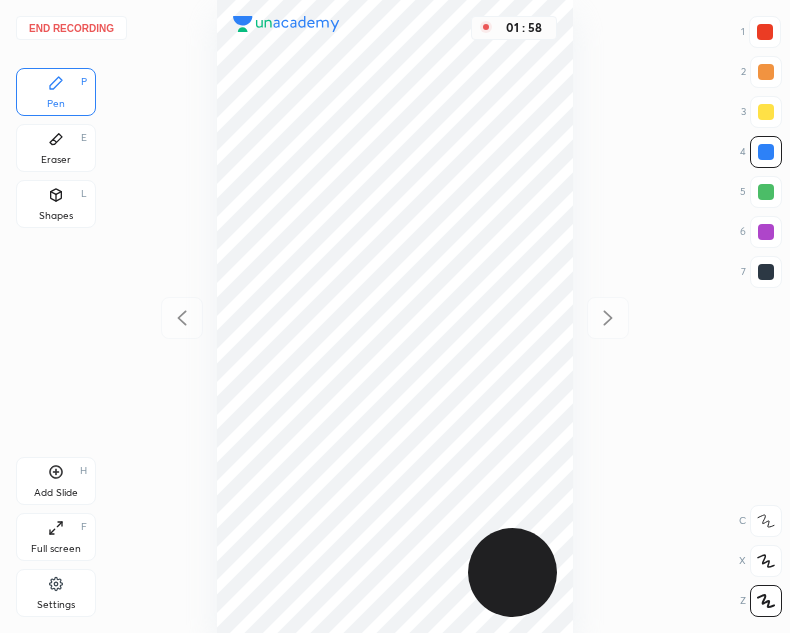 click on "Add Slide H" at bounding box center [56, 481] 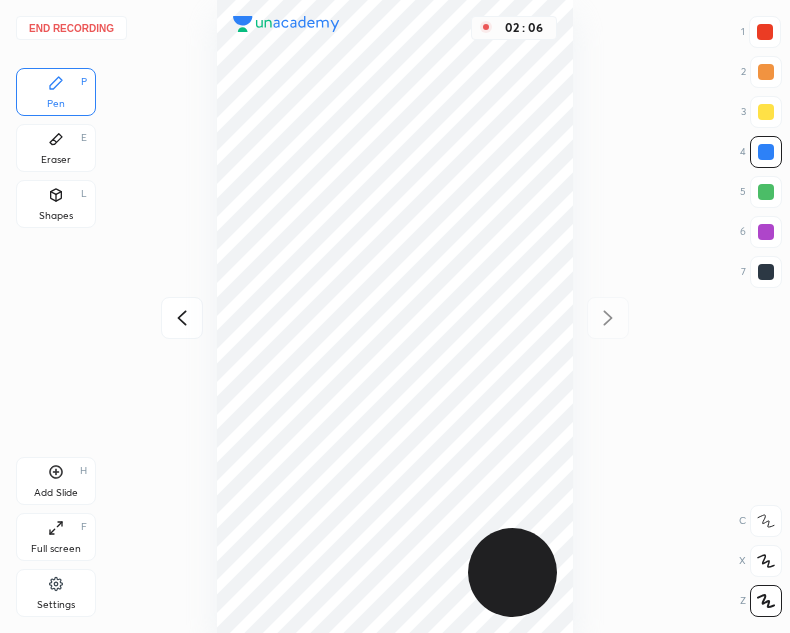 click at bounding box center (765, 32) 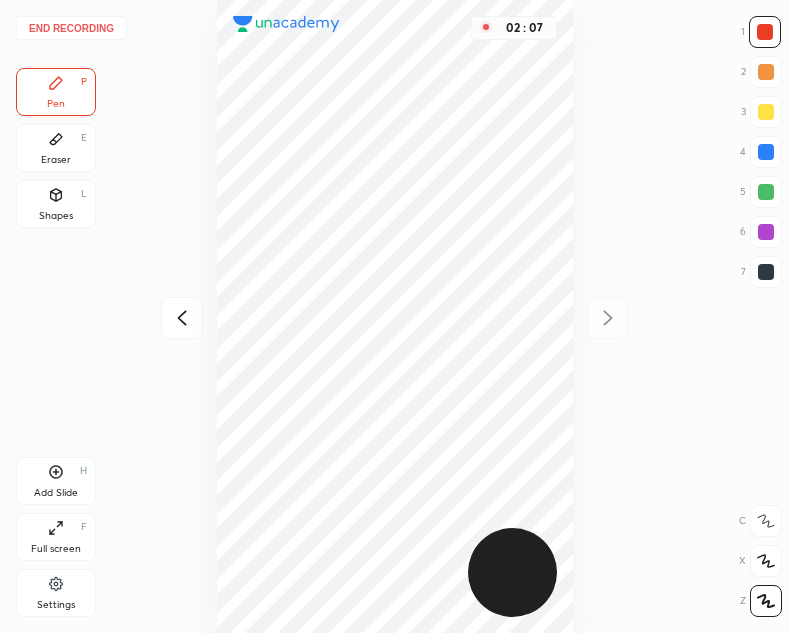 drag, startPoint x: 57, startPoint y: 187, endPoint x: 111, endPoint y: 186, distance: 54.00926 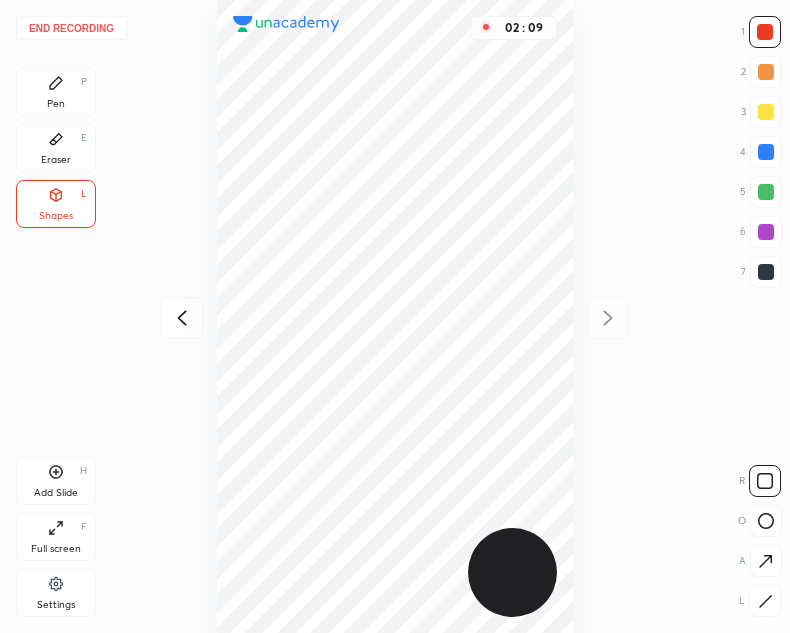 drag, startPoint x: 762, startPoint y: 146, endPoint x: 577, endPoint y: 146, distance: 185 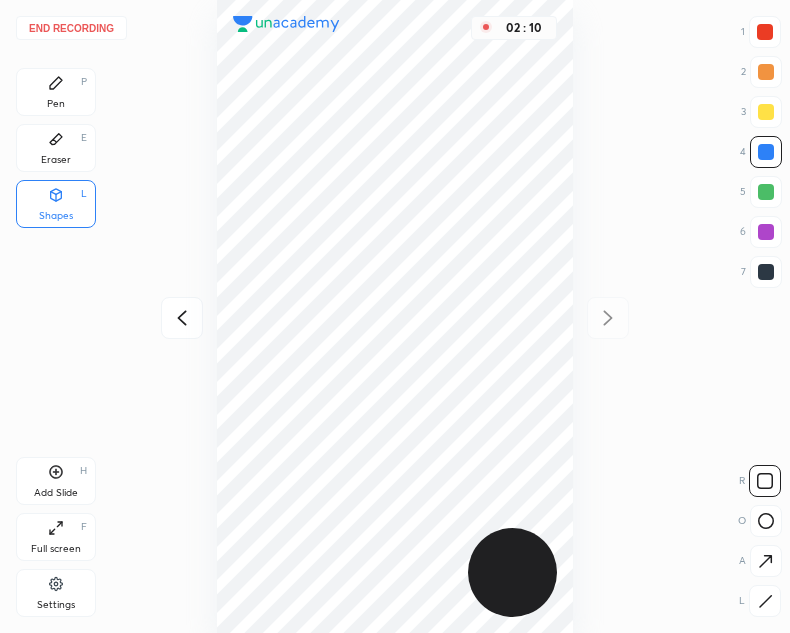 drag, startPoint x: 60, startPoint y: 96, endPoint x: 78, endPoint y: 107, distance: 21.095022 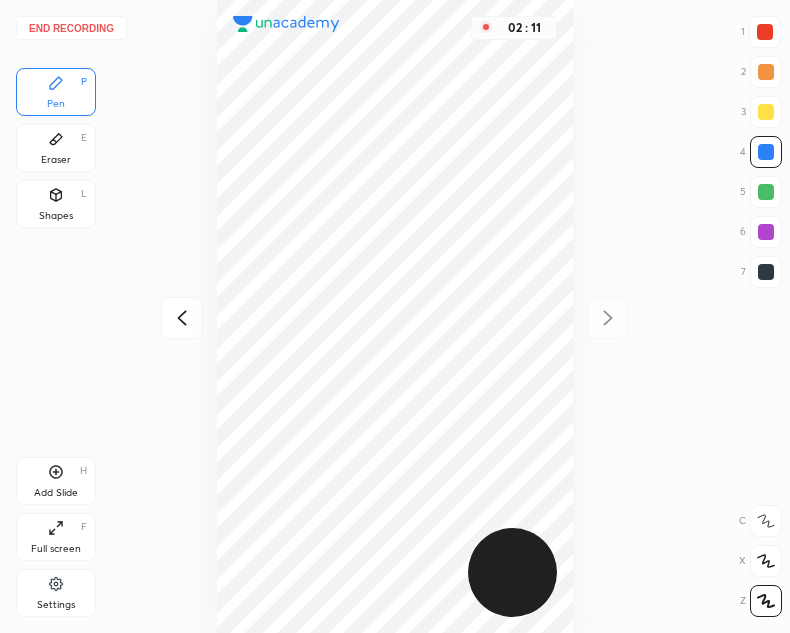 drag, startPoint x: 176, startPoint y: 320, endPoint x: 189, endPoint y: 332, distance: 17.691807 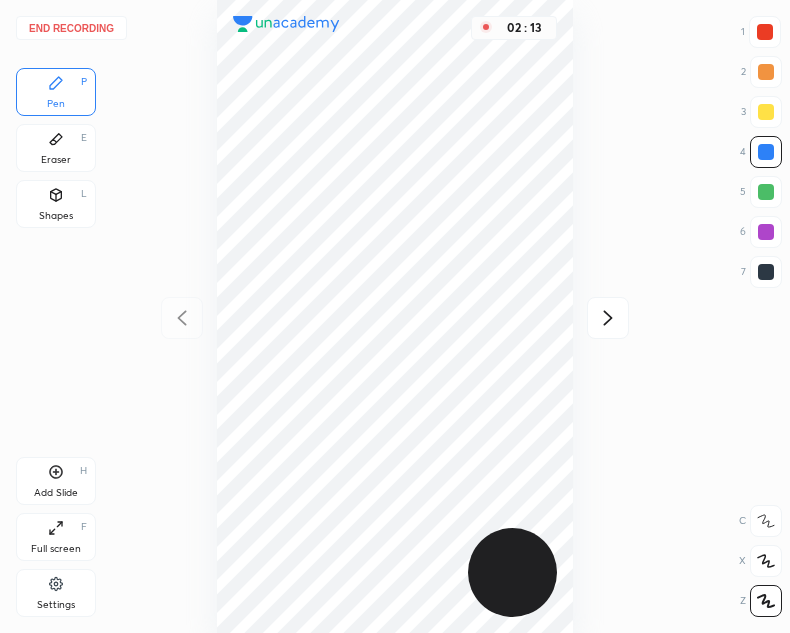 click at bounding box center [766, 232] 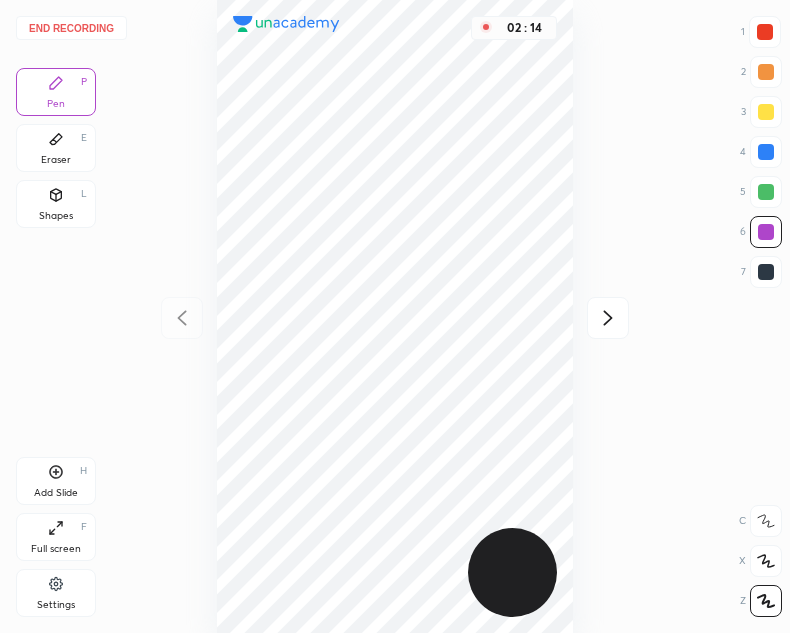 click 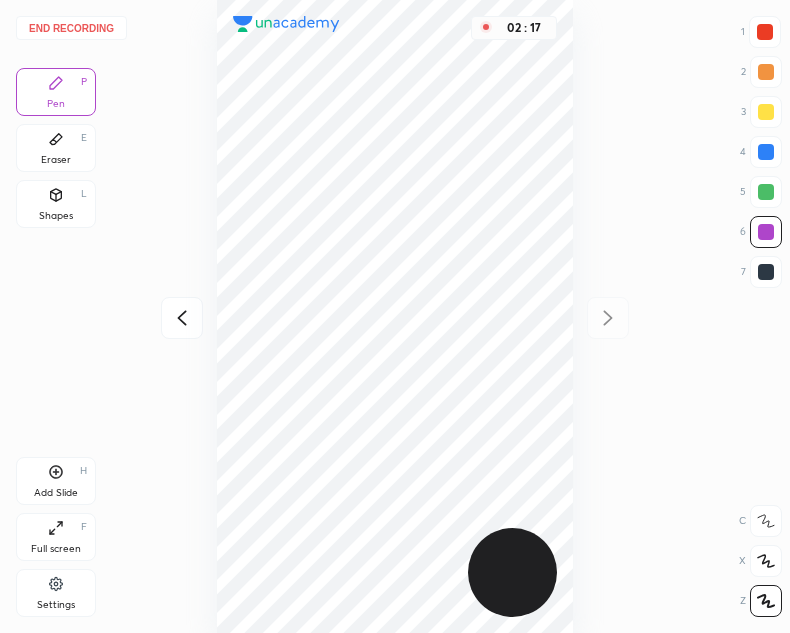 click at bounding box center (182, 318) 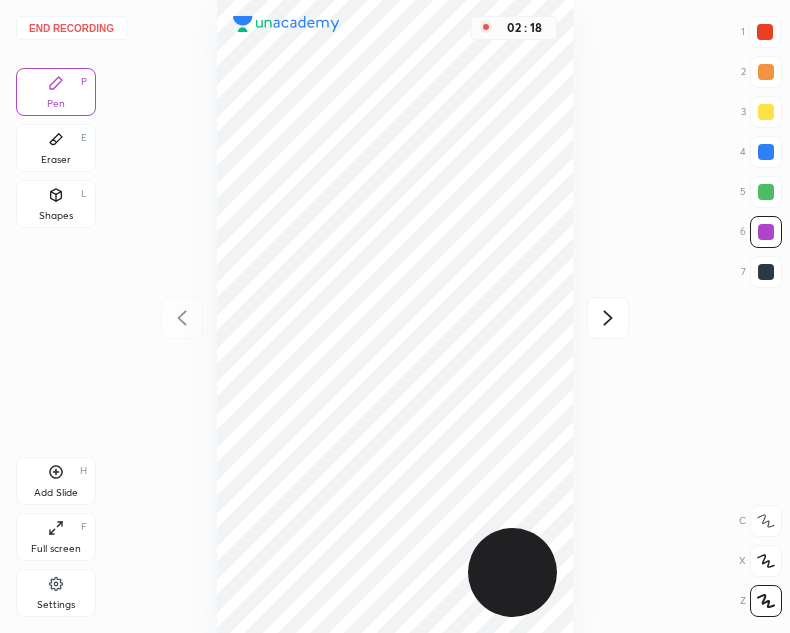 click 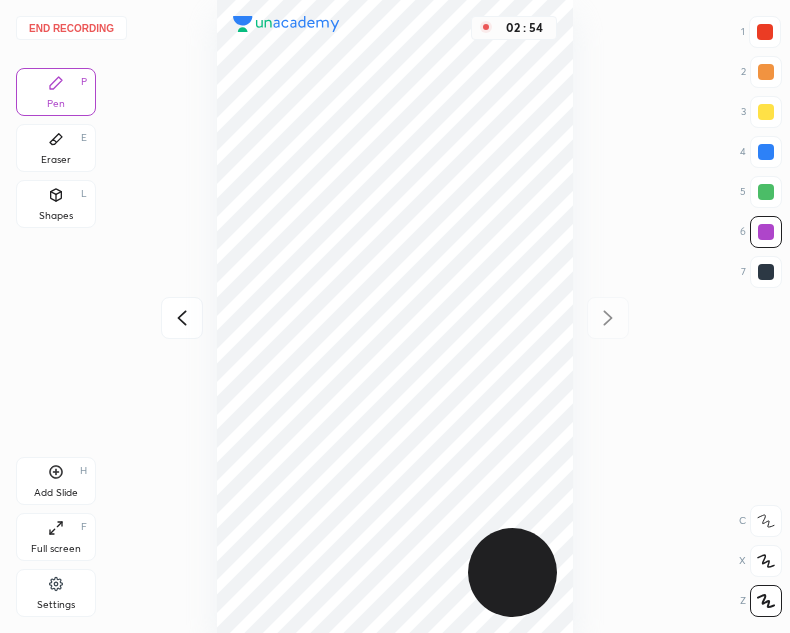 click on "Add Slide H" at bounding box center [56, 481] 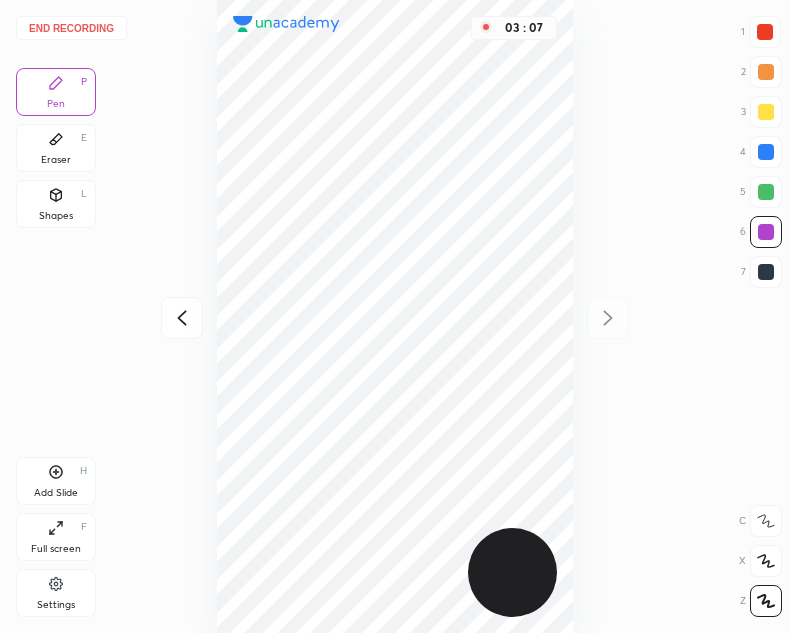 click at bounding box center [765, 32] 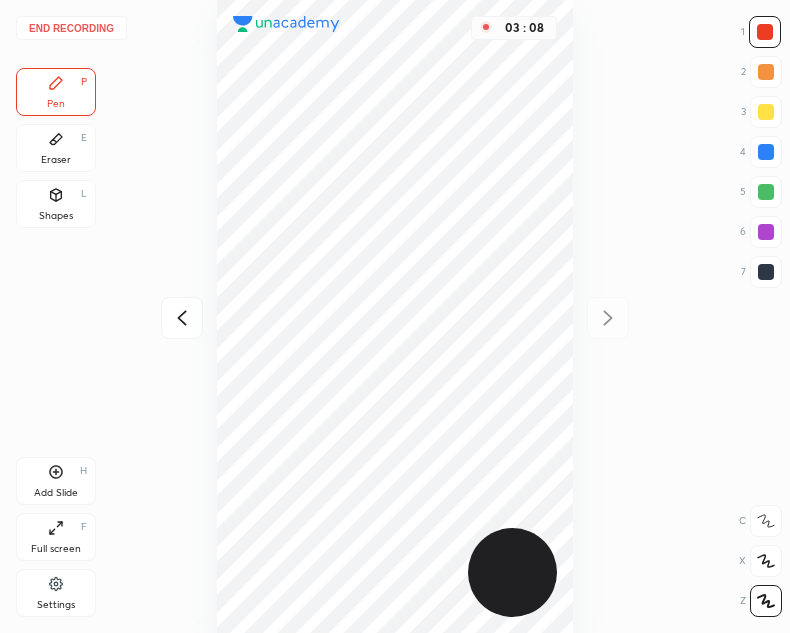 click on "Shapes L" at bounding box center [56, 204] 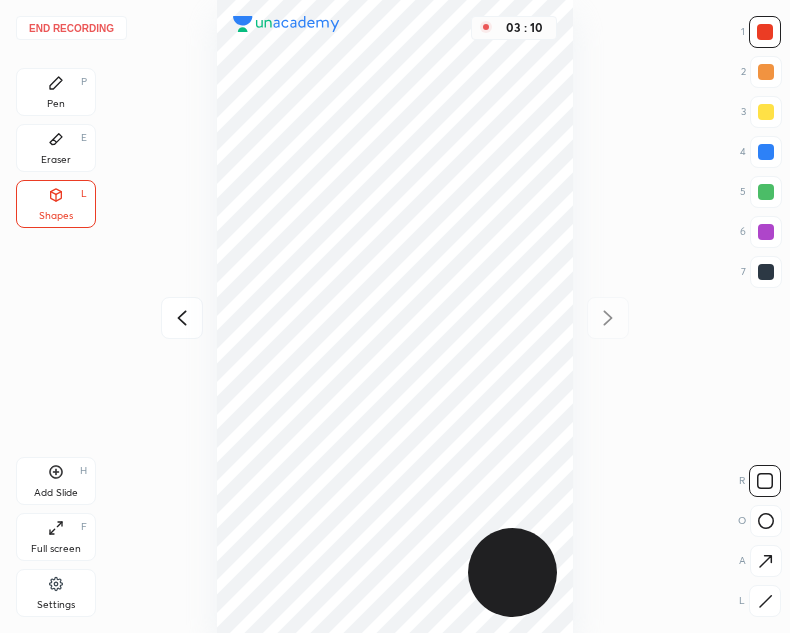 click at bounding box center [766, 152] 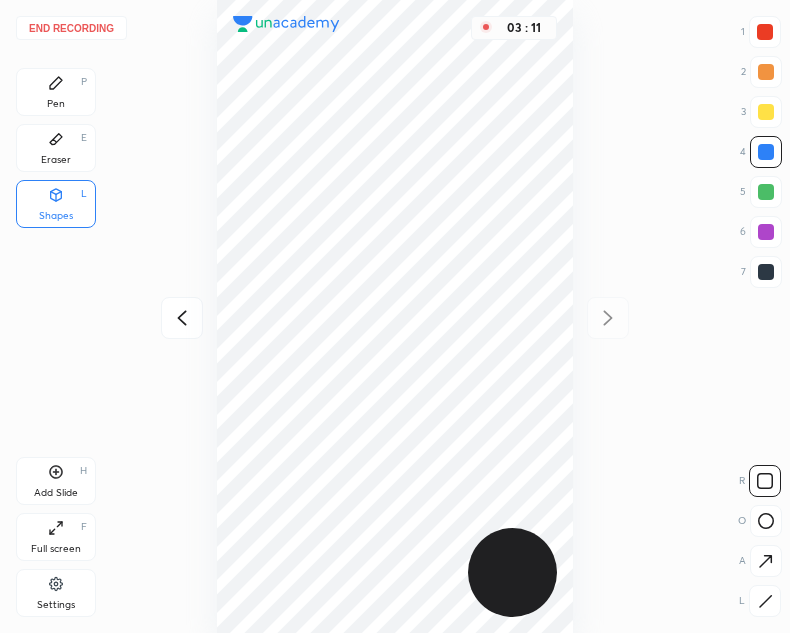 drag, startPoint x: 58, startPoint y: 88, endPoint x: 156, endPoint y: 170, distance: 127.78106 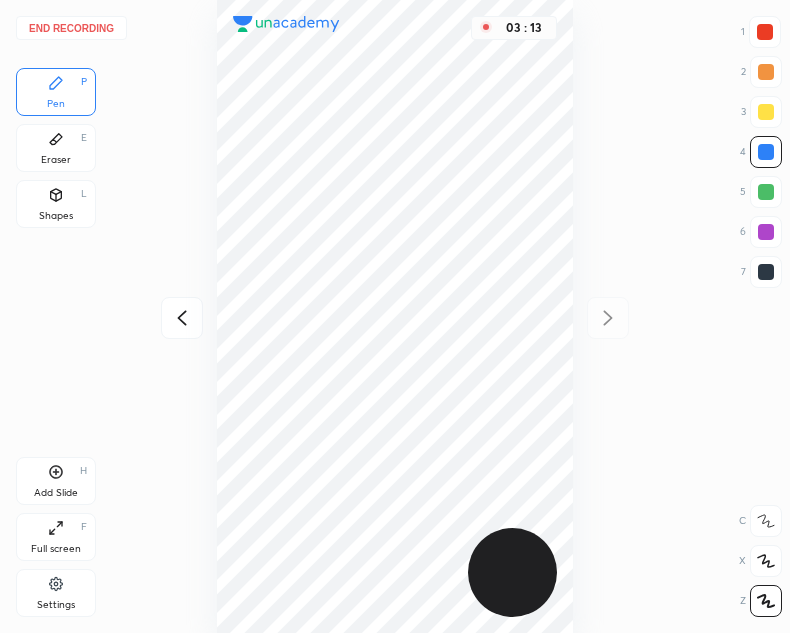 drag, startPoint x: 767, startPoint y: 273, endPoint x: 736, endPoint y: 276, distance: 31.144823 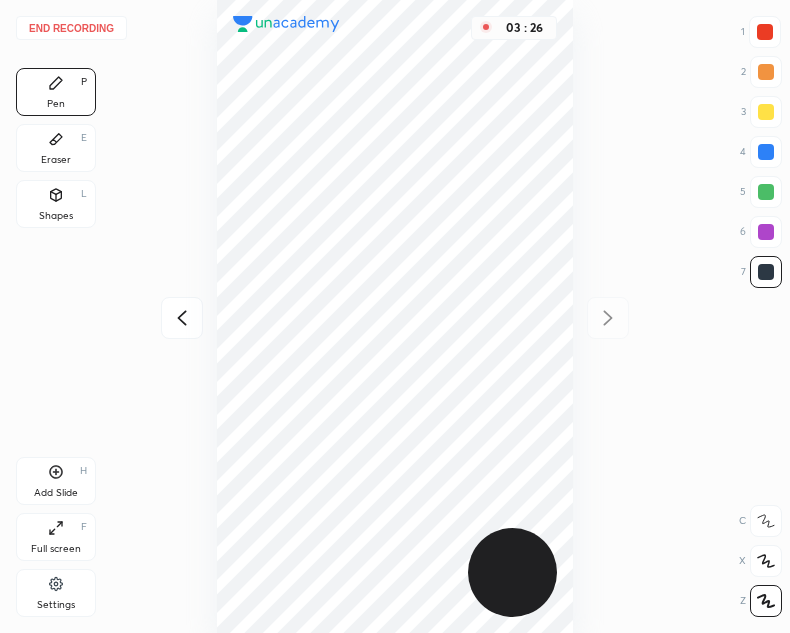 drag, startPoint x: 768, startPoint y: 146, endPoint x: 643, endPoint y: 204, distance: 137.80058 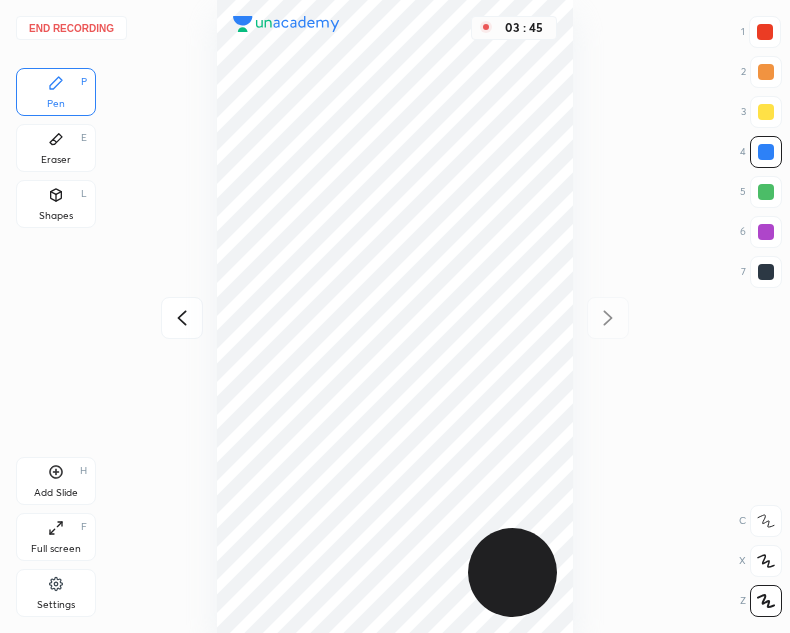 drag, startPoint x: 186, startPoint y: 330, endPoint x: 197, endPoint y: 331, distance: 11.045361 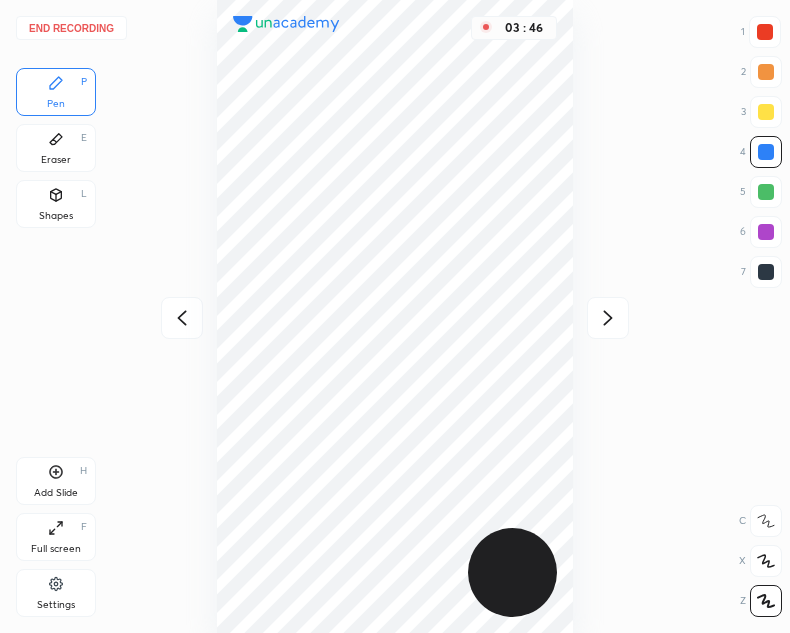 click 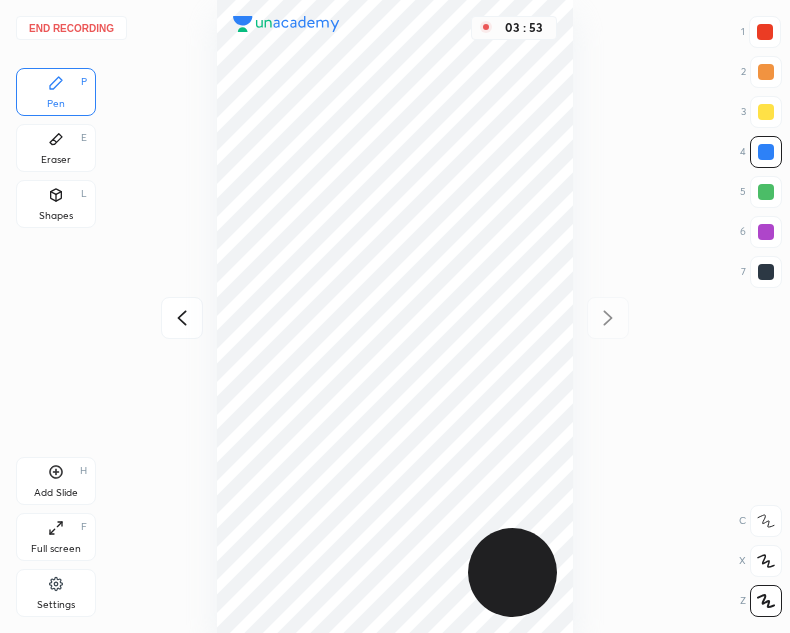 click 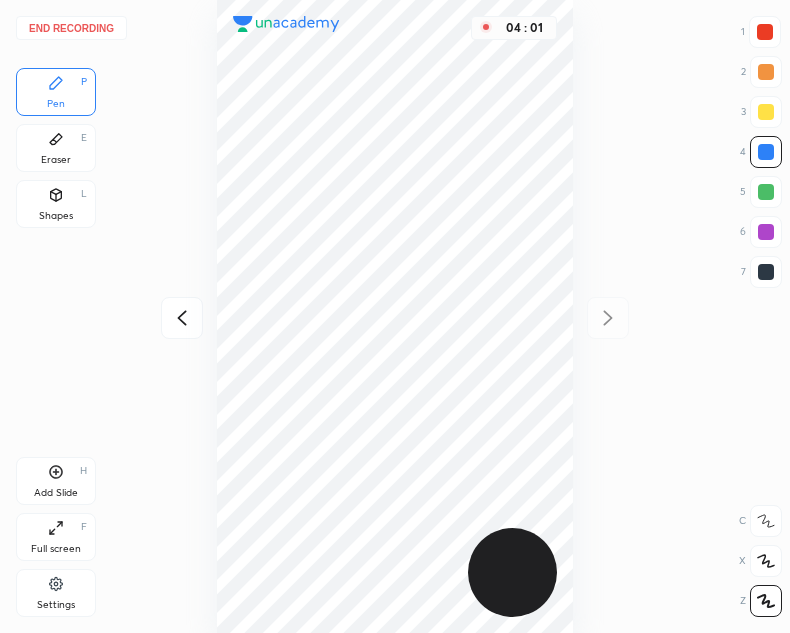 click 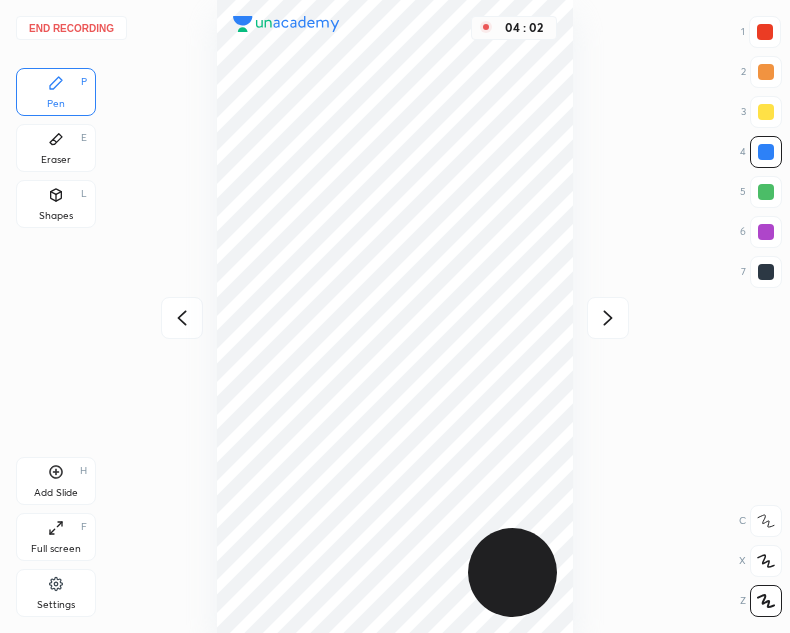 click 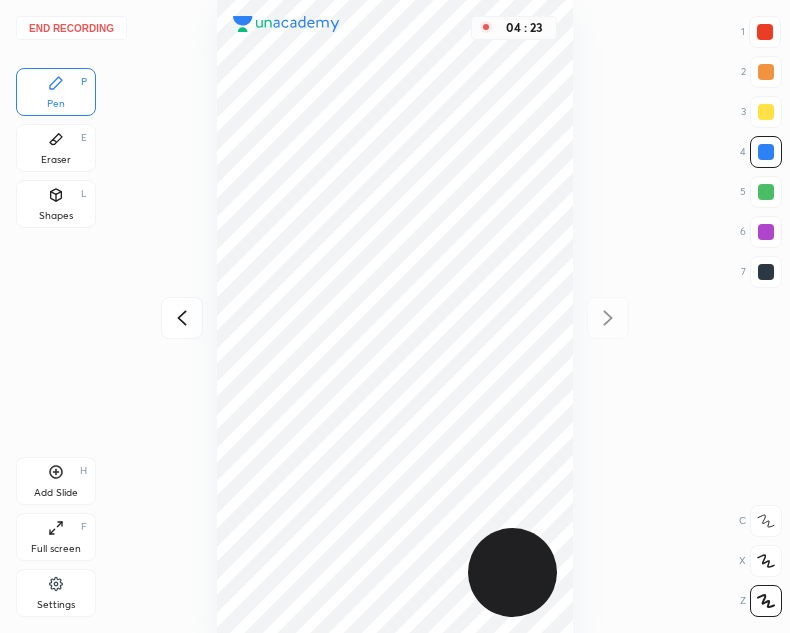 click on "Eraser E" at bounding box center (56, 148) 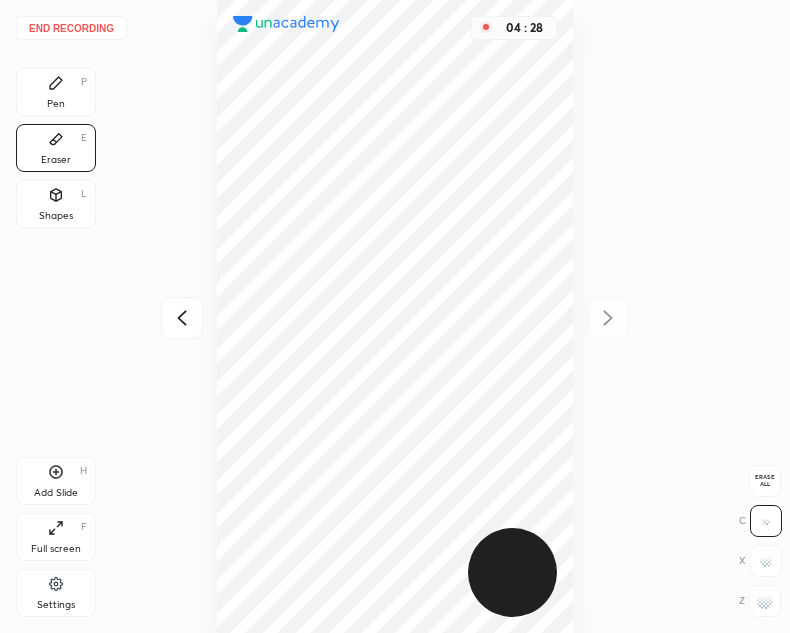 click on "Pen P" at bounding box center [56, 92] 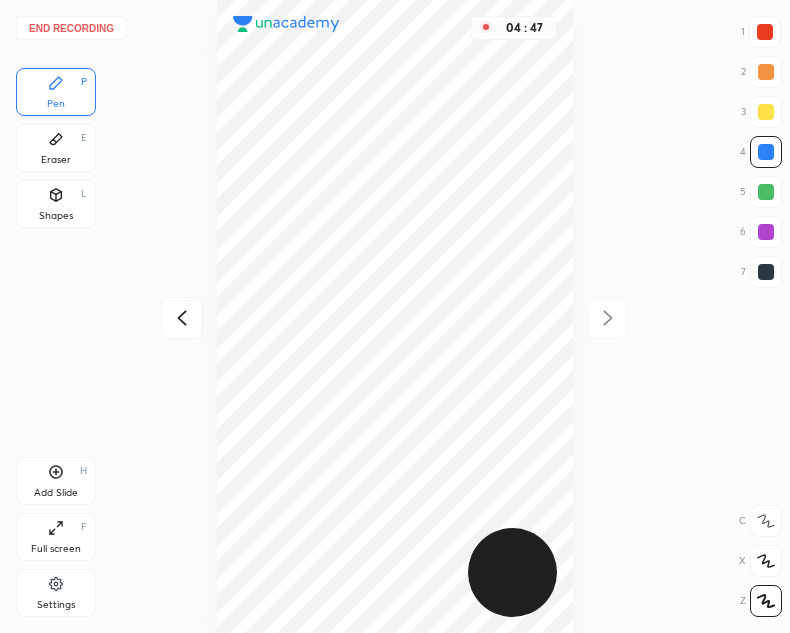 drag, startPoint x: 769, startPoint y: 268, endPoint x: 600, endPoint y: 319, distance: 176.52762 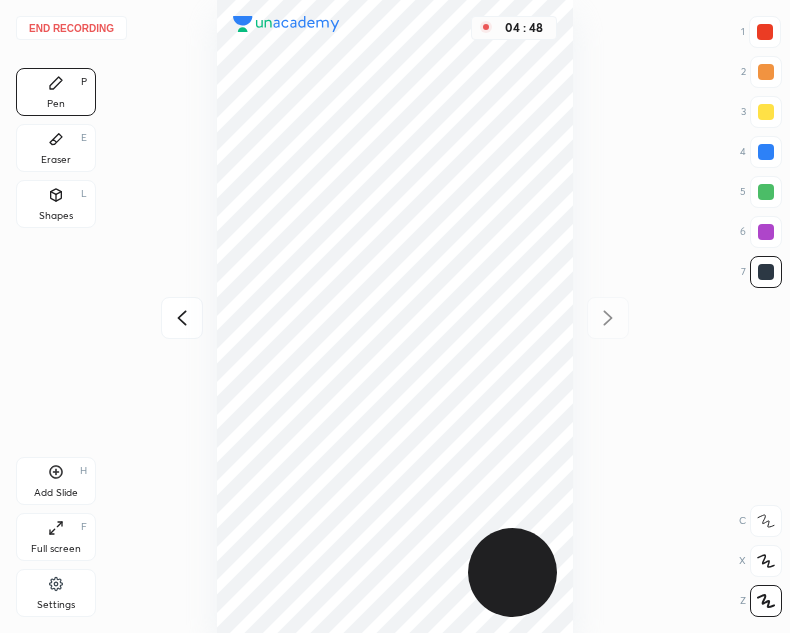 click 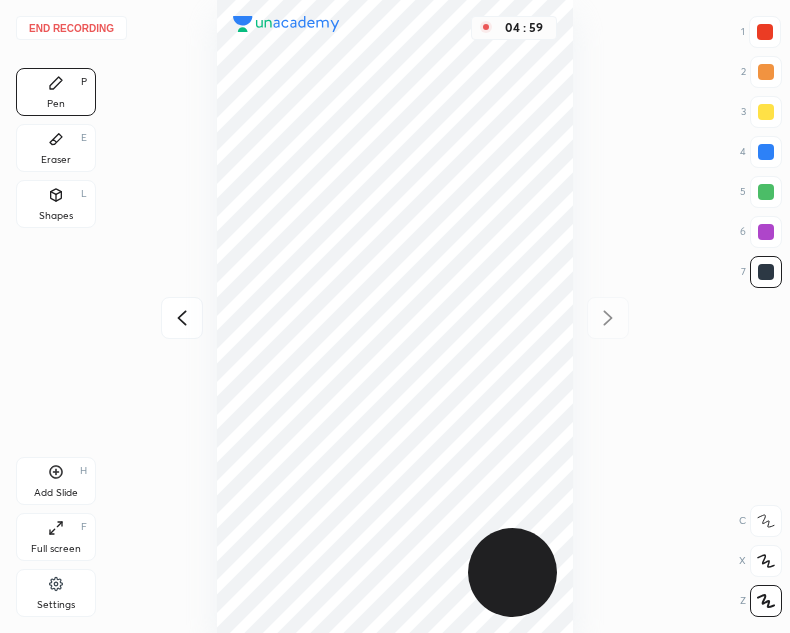 click 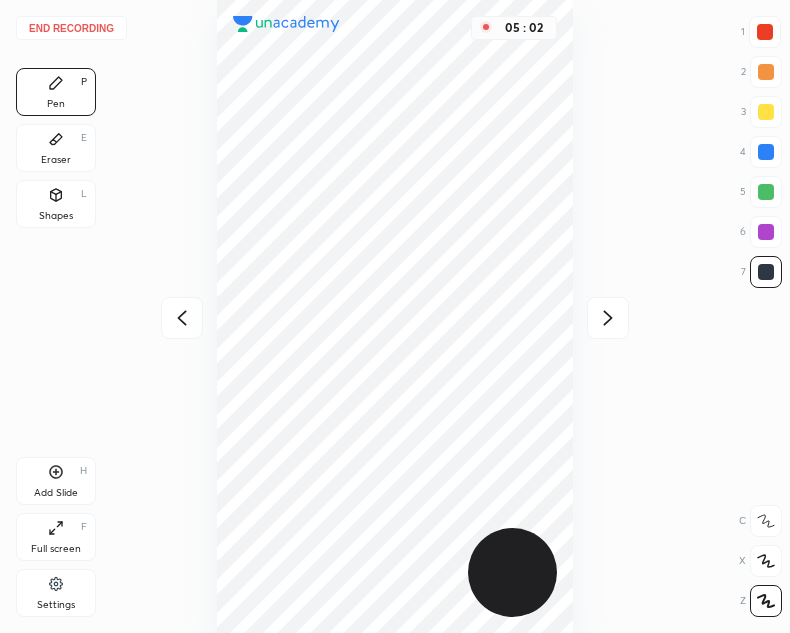 click 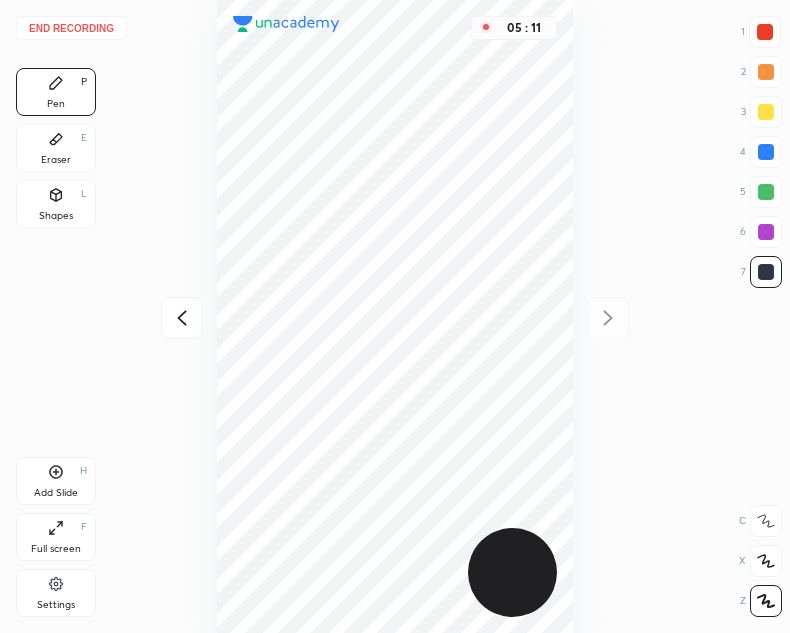 drag, startPoint x: 181, startPoint y: 321, endPoint x: 212, endPoint y: 352, distance: 43.840622 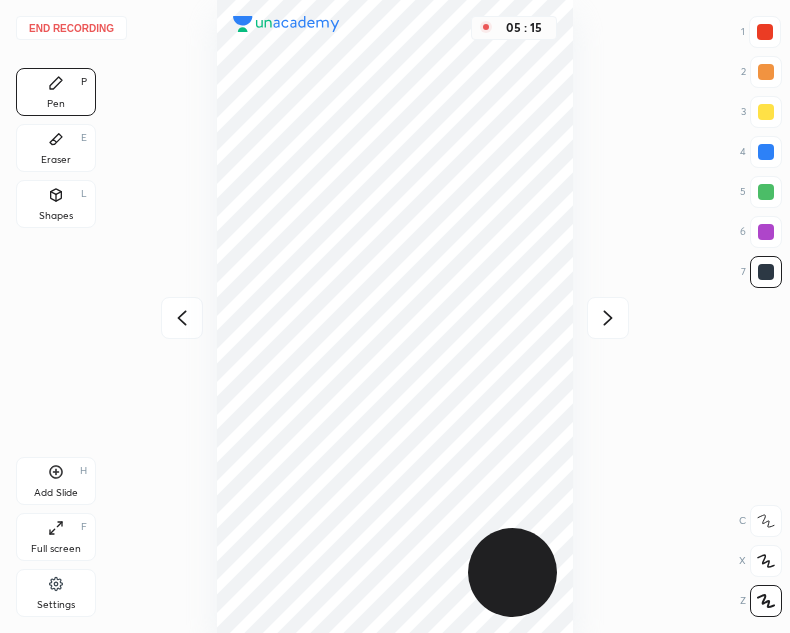 click on "Eraser E" at bounding box center [56, 148] 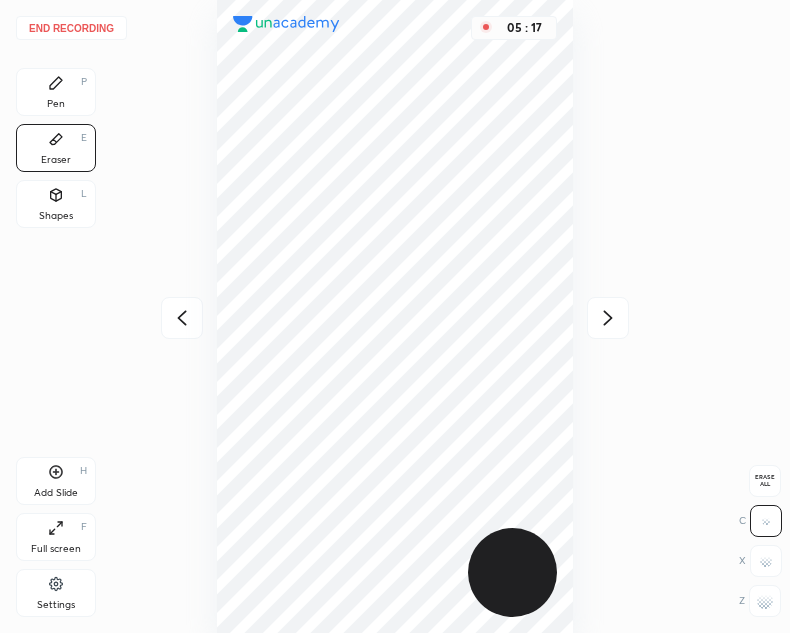 drag, startPoint x: 61, startPoint y: 149, endPoint x: 109, endPoint y: 169, distance: 52 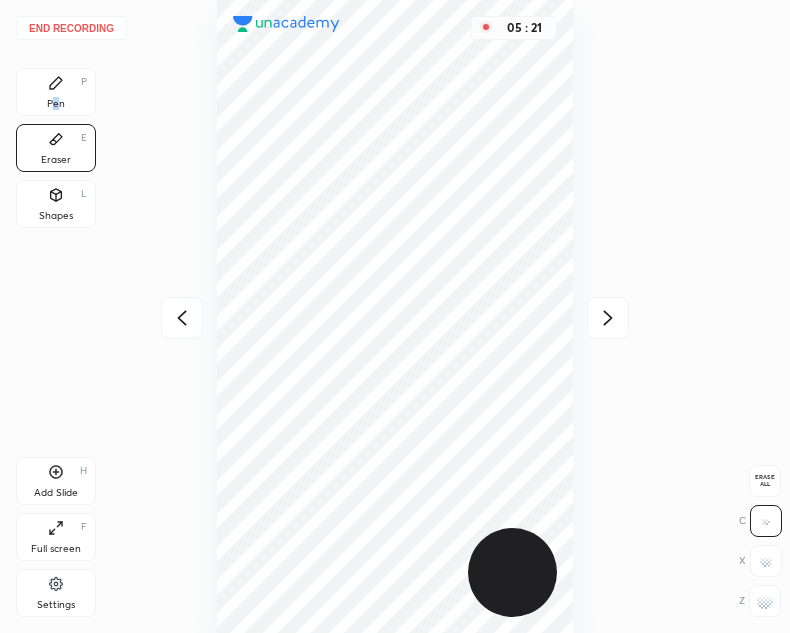 drag, startPoint x: 56, startPoint y: 95, endPoint x: 142, endPoint y: 106, distance: 86.70064 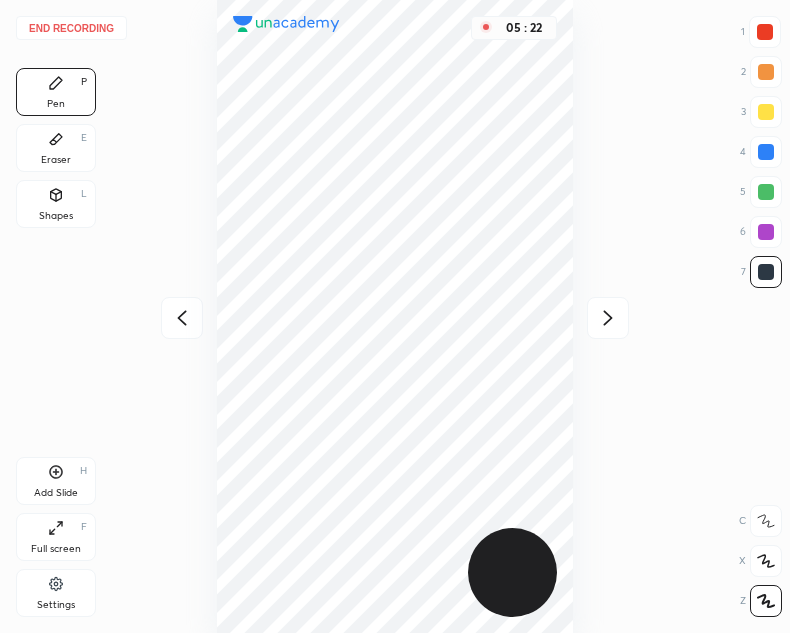 click at bounding box center [766, 152] 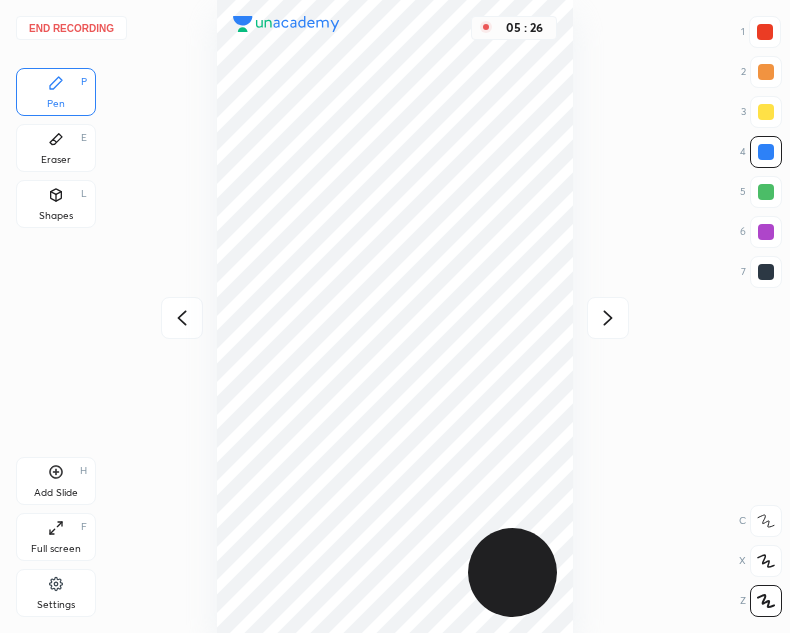 click 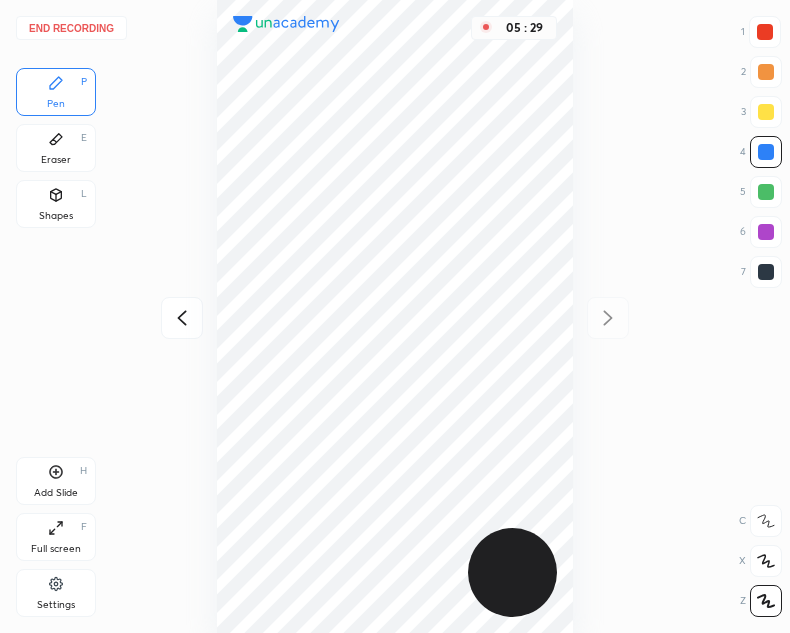 drag, startPoint x: 763, startPoint y: 27, endPoint x: 607, endPoint y: 132, distance: 188.04521 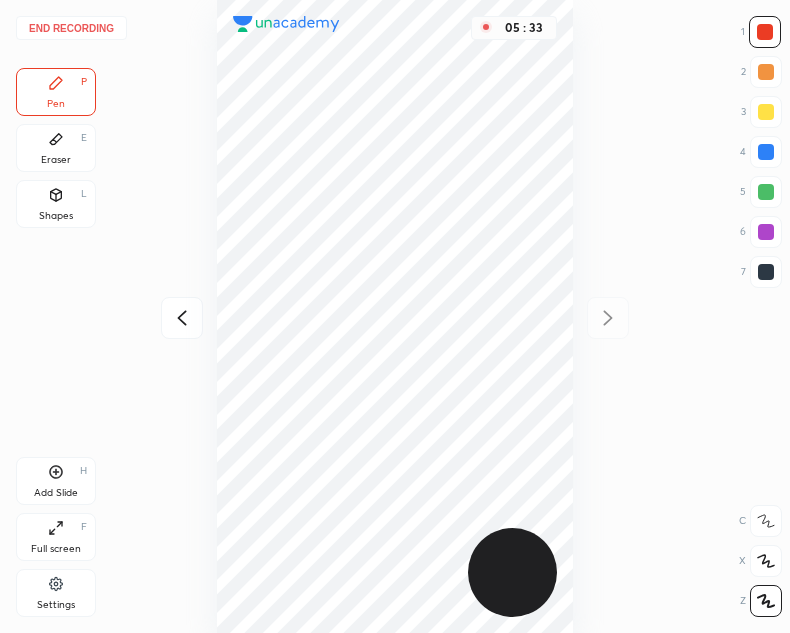 click at bounding box center [766, 272] 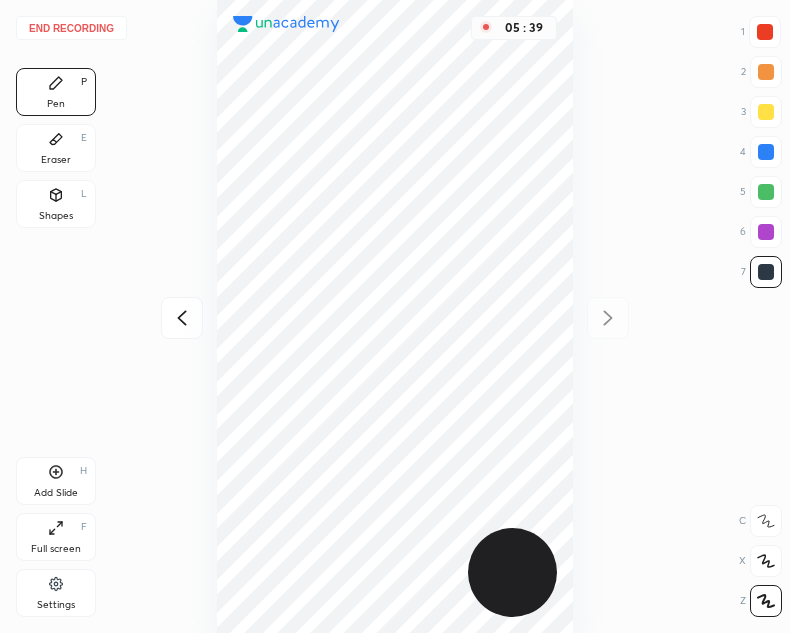 click at bounding box center (765, 32) 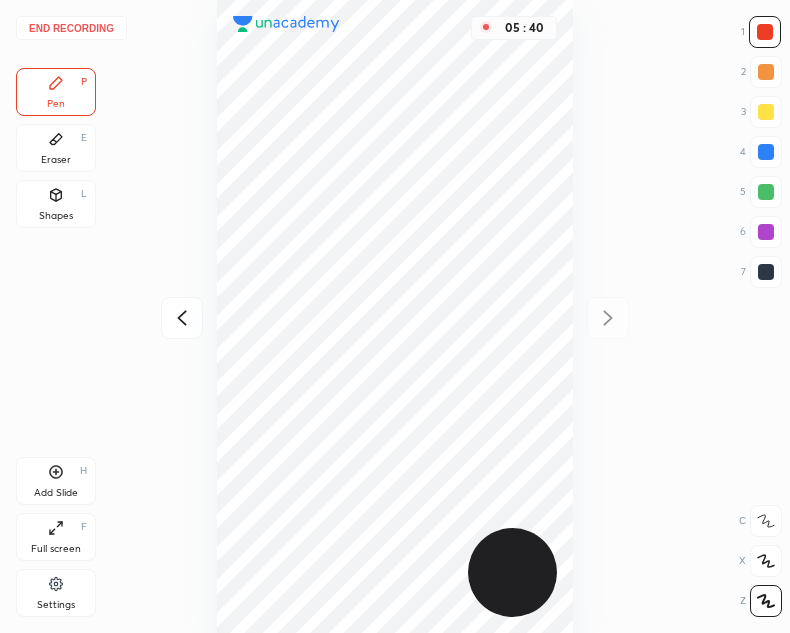 drag, startPoint x: 65, startPoint y: 198, endPoint x: 98, endPoint y: 250, distance: 61.587337 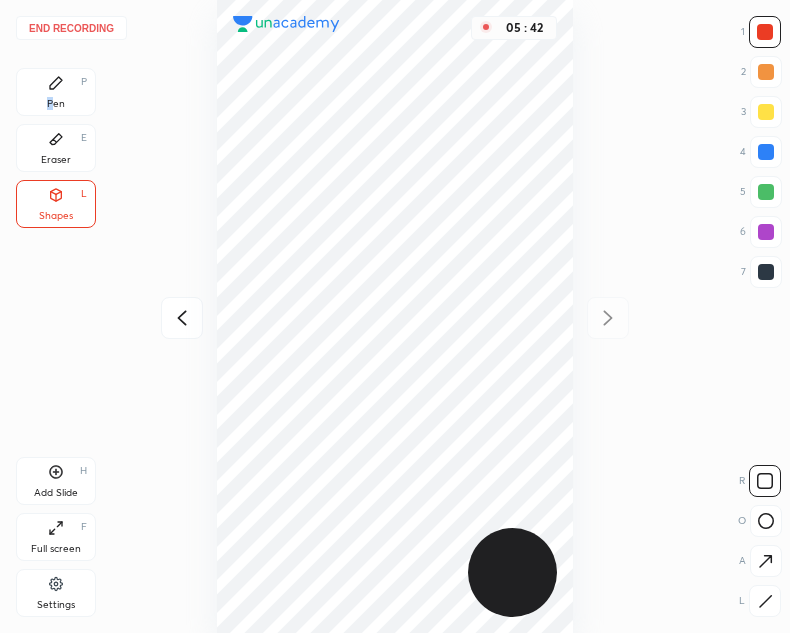 click on "Pen P" at bounding box center [56, 92] 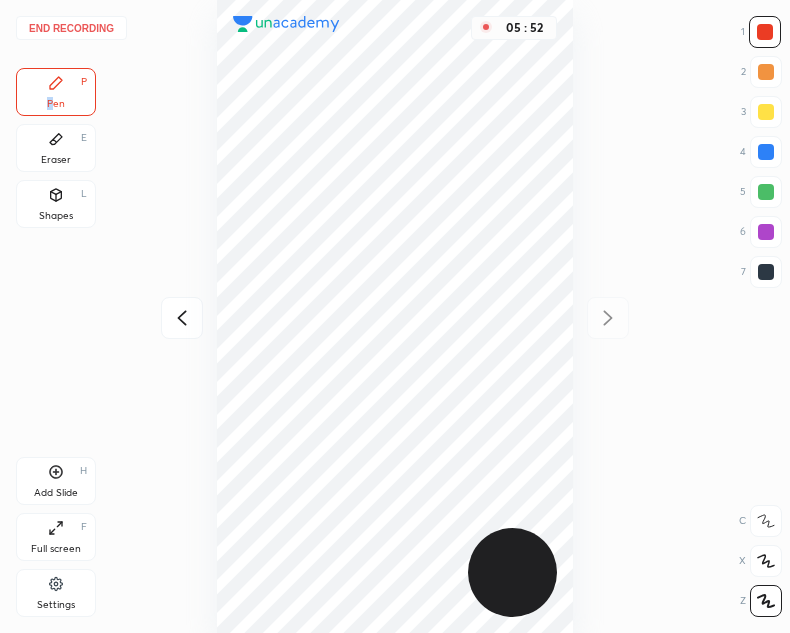 click on "End recording" at bounding box center (71, 28) 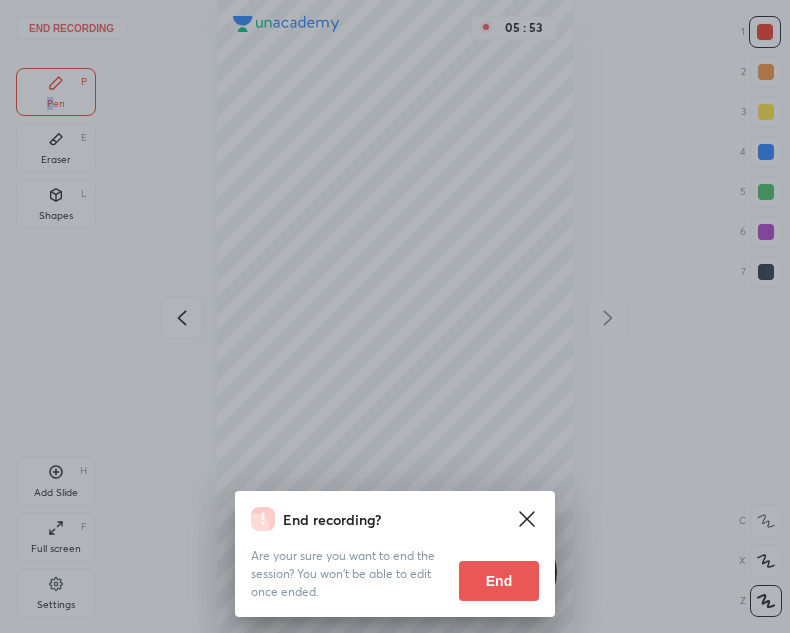 drag, startPoint x: 492, startPoint y: 581, endPoint x: 405, endPoint y: 618, distance: 94.54099 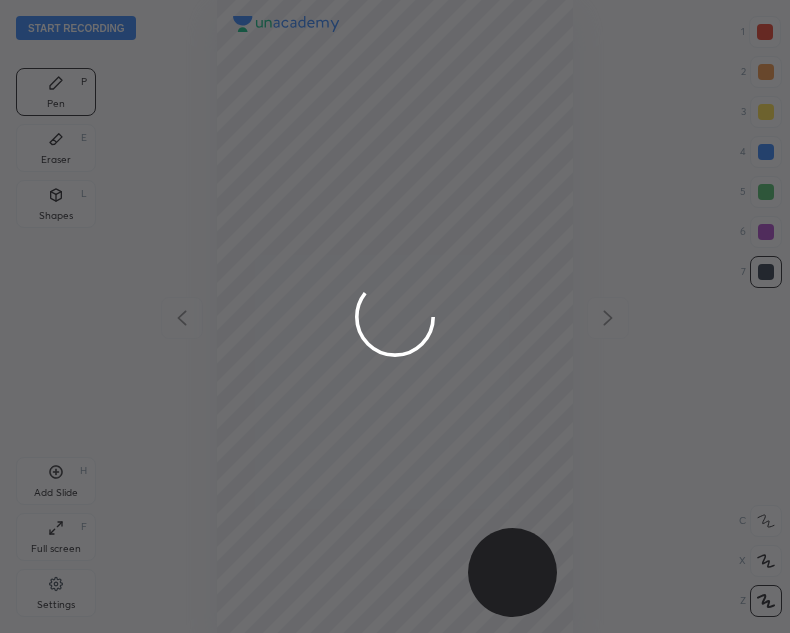 scroll, scrollTop: 99367, scrollLeft: 99530, axis: both 